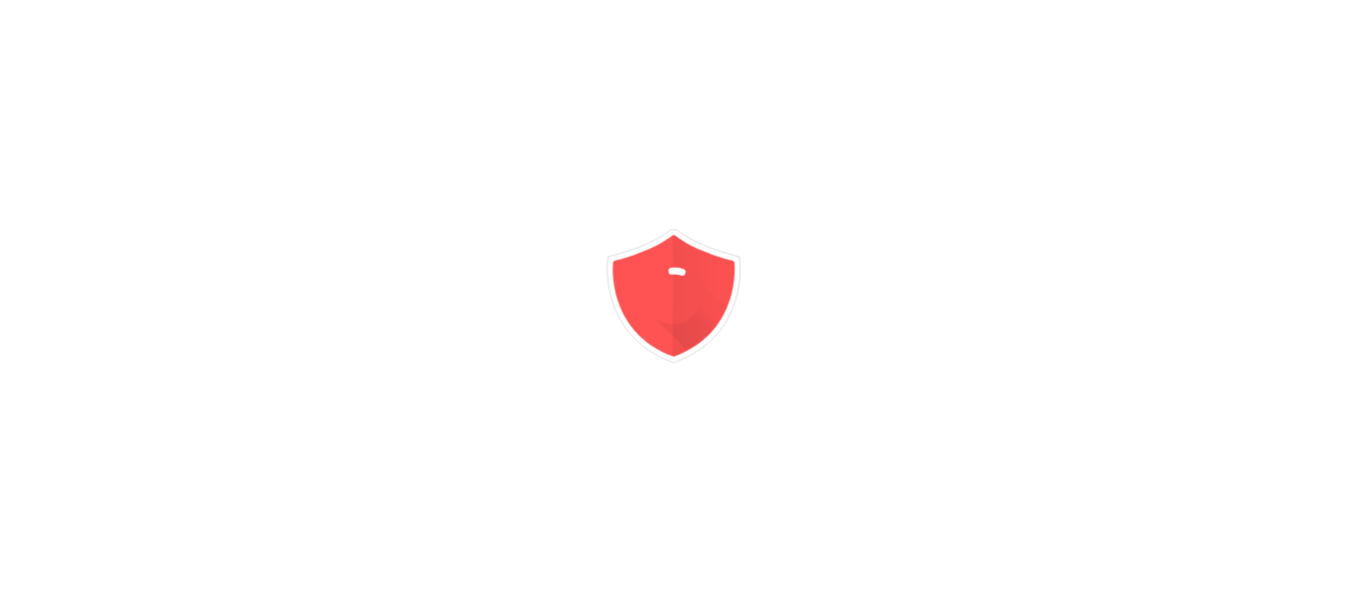 scroll, scrollTop: 0, scrollLeft: 0, axis: both 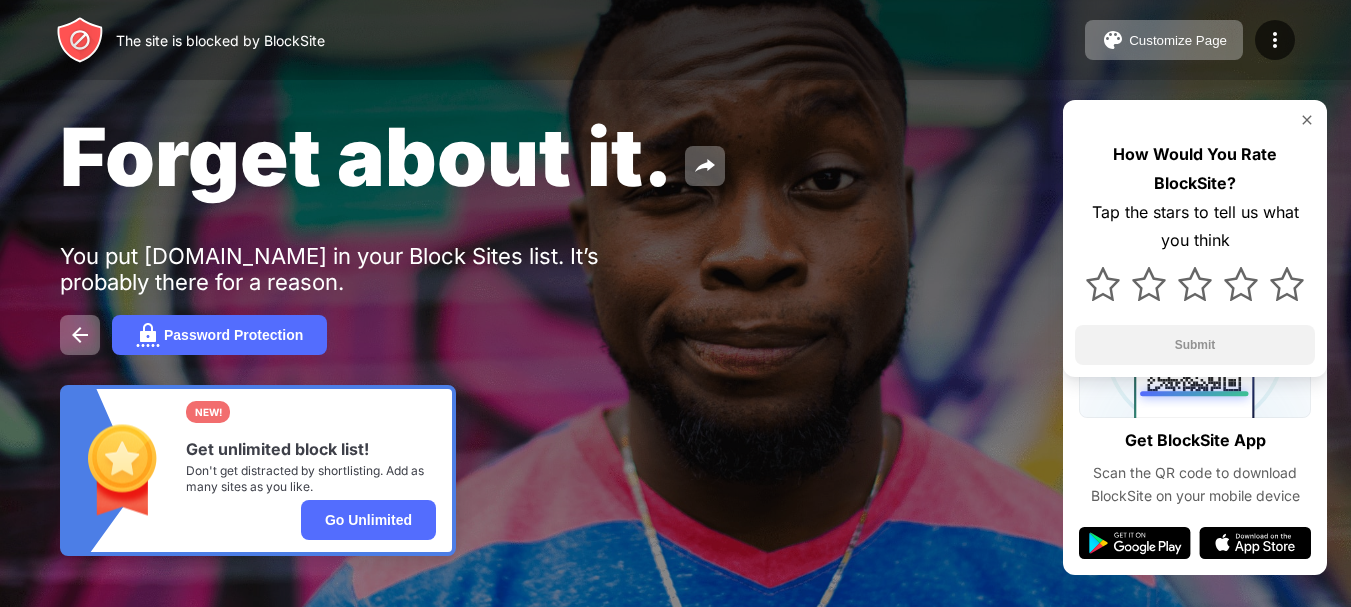 click on "Forget about it. You put youtube.com in your Block Sites list. It’s probably there for a reason. Password Protection NEW! Get unlimited block list! Don't get distracted by shortlisting. Add as many sites as you like. Go Unlimited How Would You Rate BlockSite? Tap the stars to tell us what you think Submit" at bounding box center (675, 332) 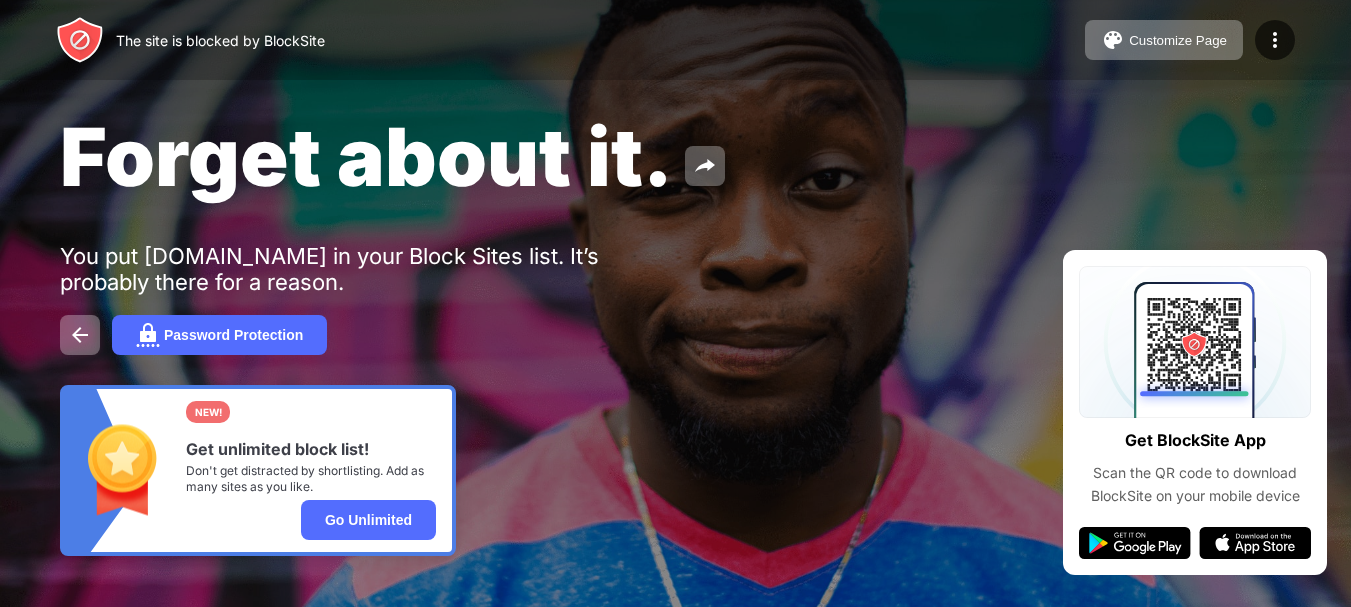 click on "Forget about it. You put youtube.com in your Block Sites list. It’s probably there for a reason. Password Protection NEW! Get unlimited block list! Don't get distracted by shortlisting. Add as many sites as you like. Go Unlimited" at bounding box center [675, 332] 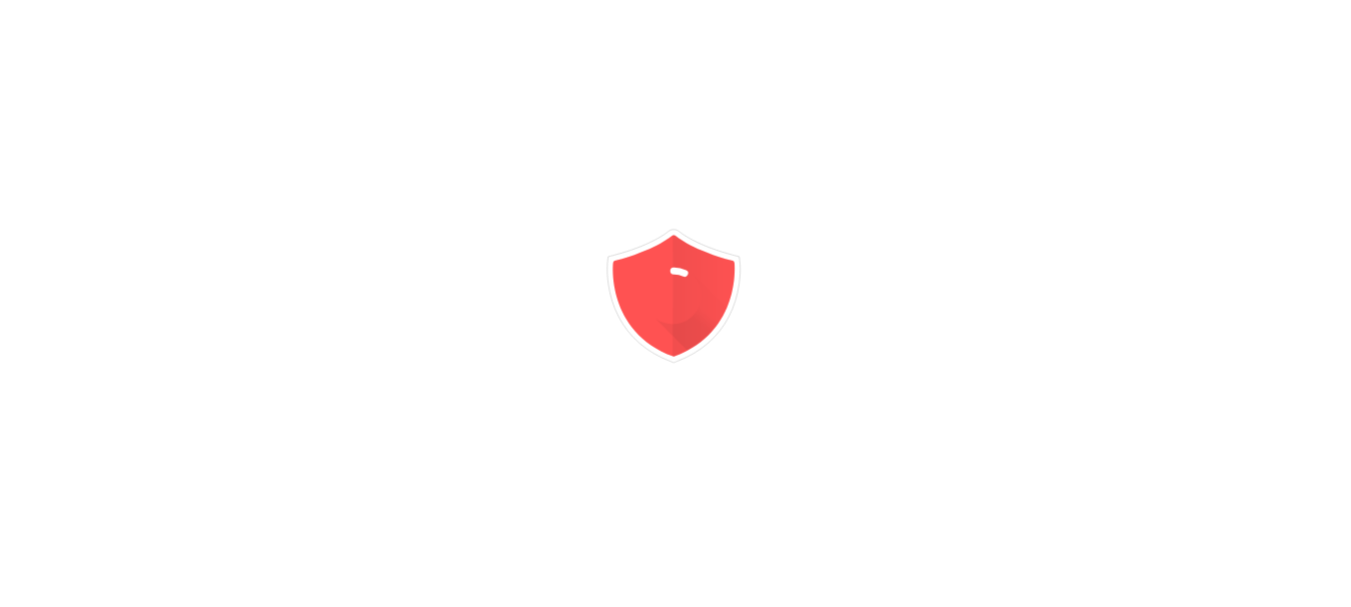 scroll, scrollTop: 0, scrollLeft: 0, axis: both 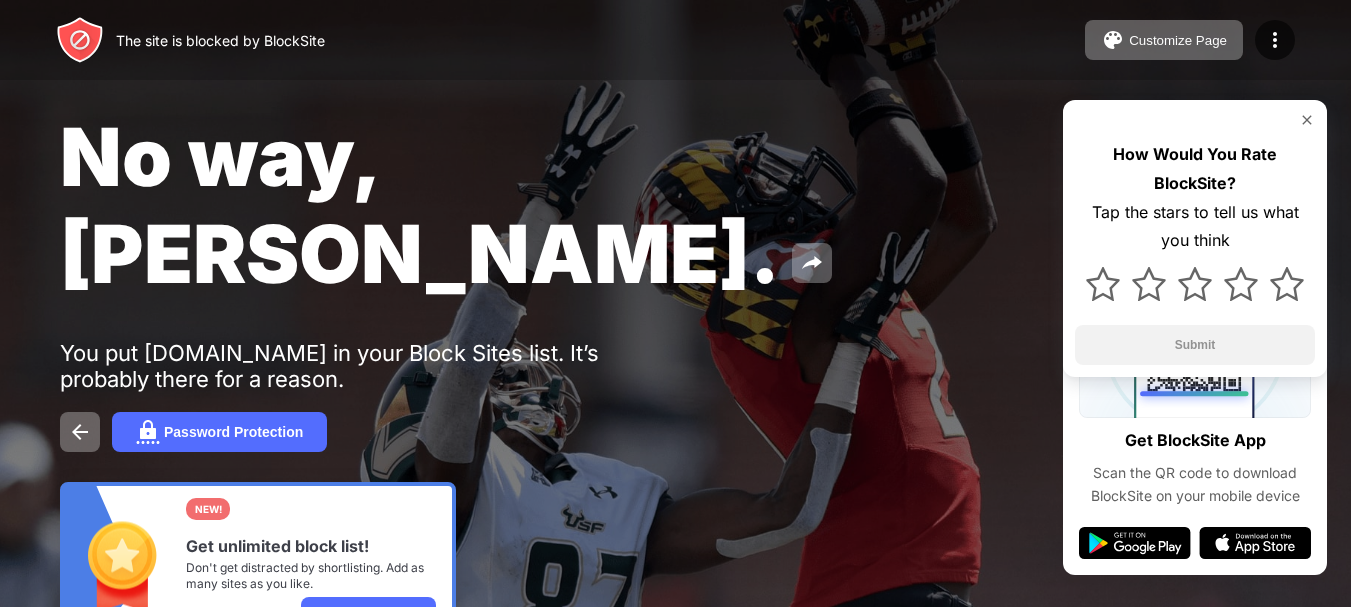 click on "How Would You Rate BlockSite? Tap the stars to tell us what you think Submit" at bounding box center (1195, 238) 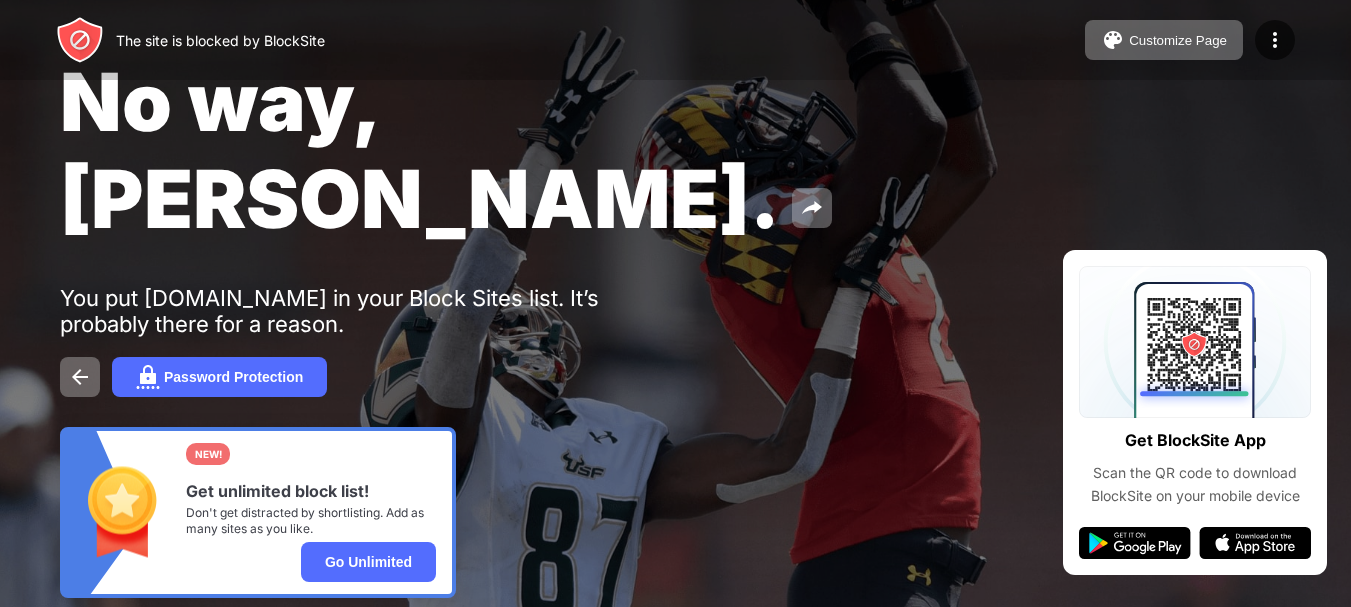 scroll, scrollTop: 57, scrollLeft: 0, axis: vertical 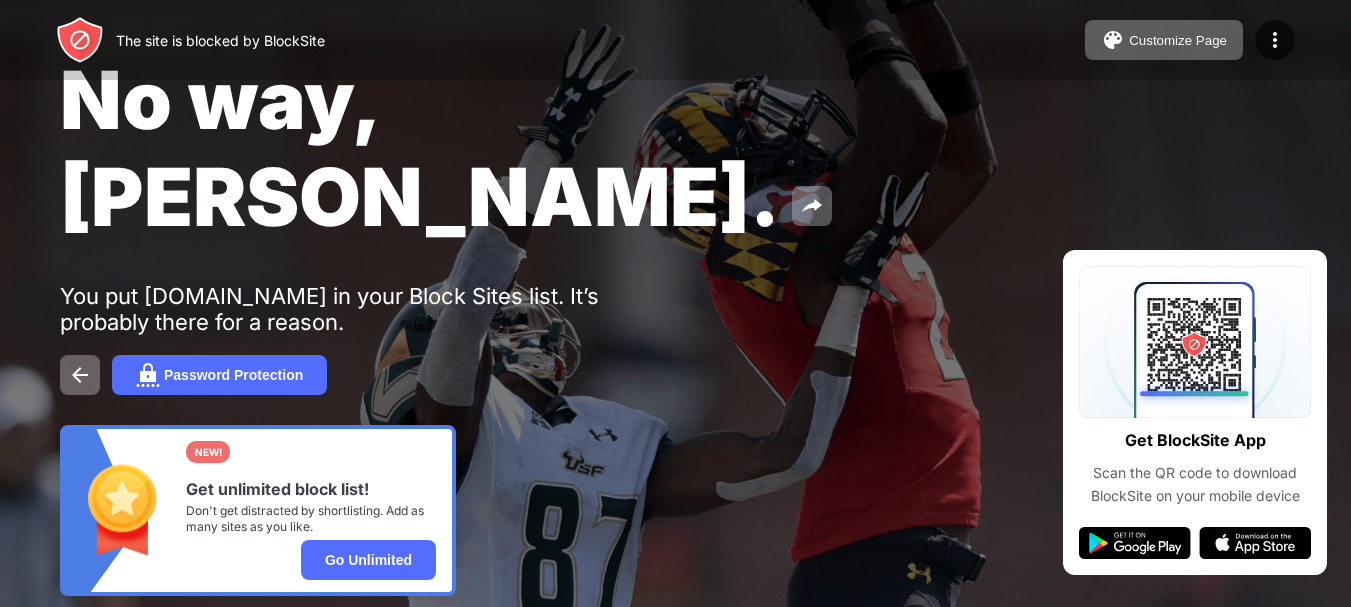 drag, startPoint x: 1349, startPoint y: 418, endPoint x: 1352, endPoint y: 504, distance: 86.05231 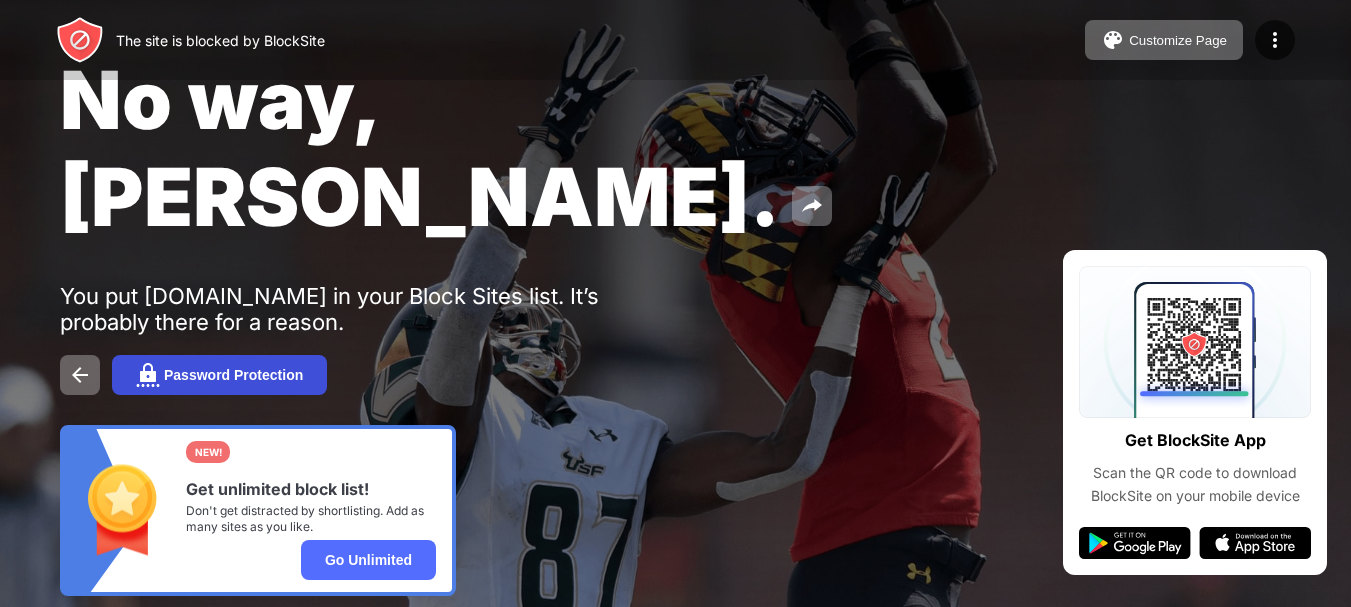 click on "Password Protection" at bounding box center (233, 375) 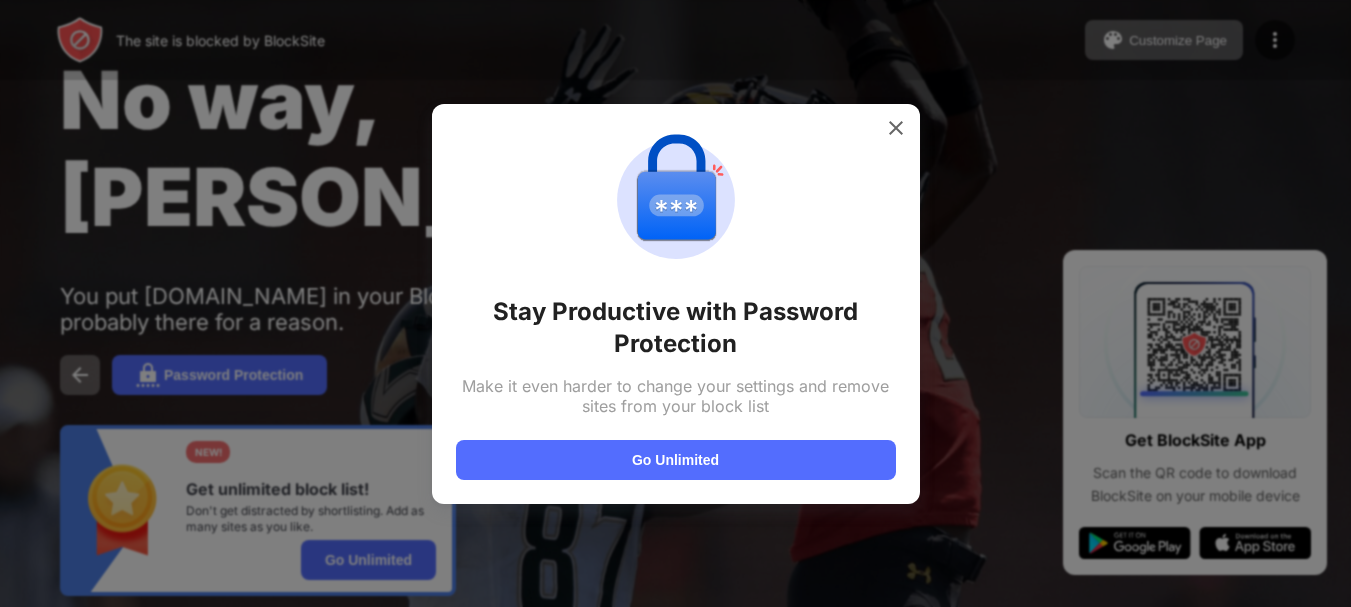 click on "Stay Productive with Password Protection Make it even harder to change your settings and remove sites from your block list Go Unlimited" at bounding box center [676, 304] 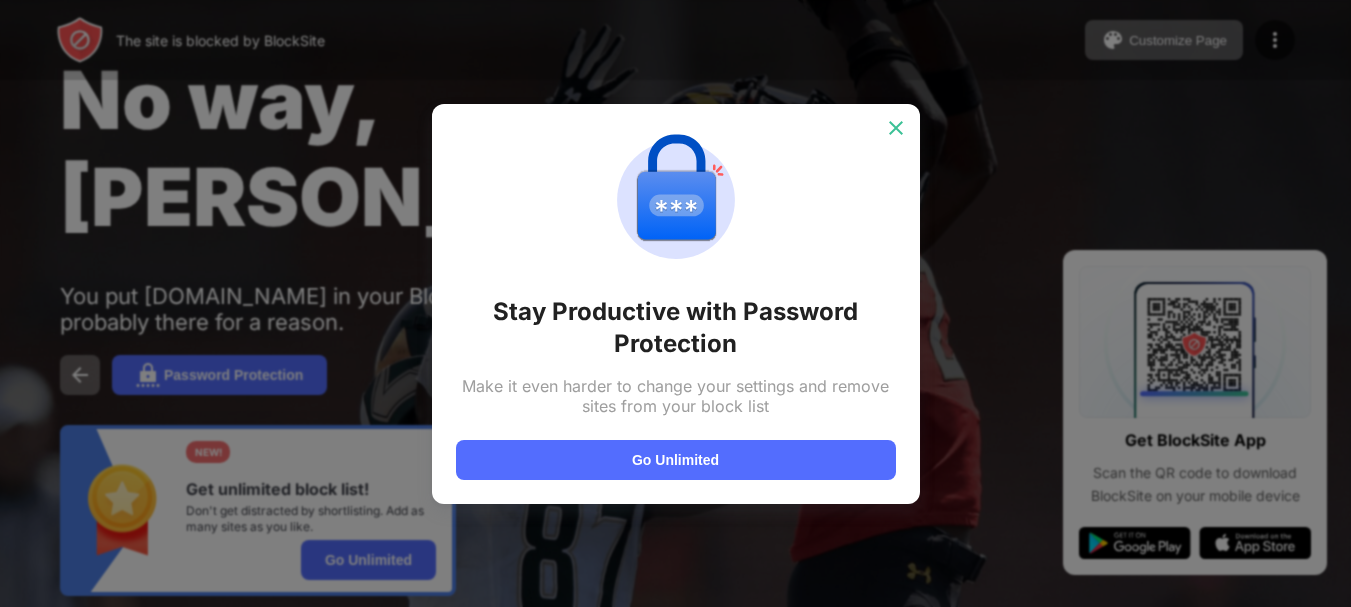 click at bounding box center [896, 128] 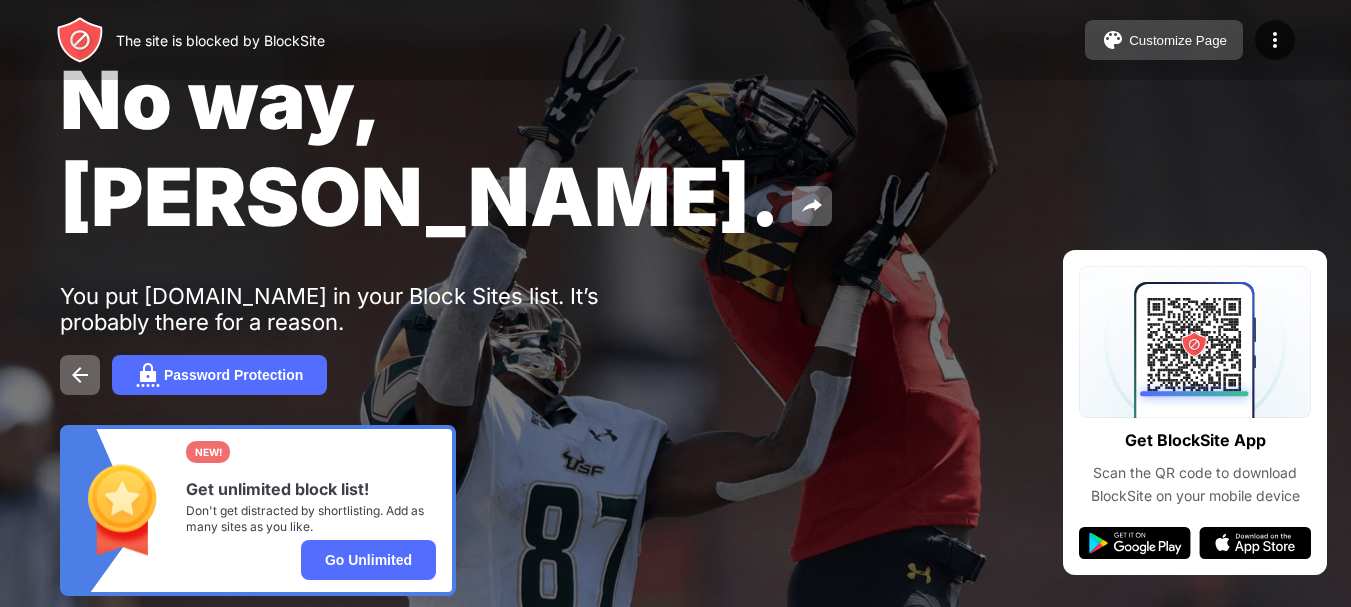 click on "Customize Page" at bounding box center (1178, 40) 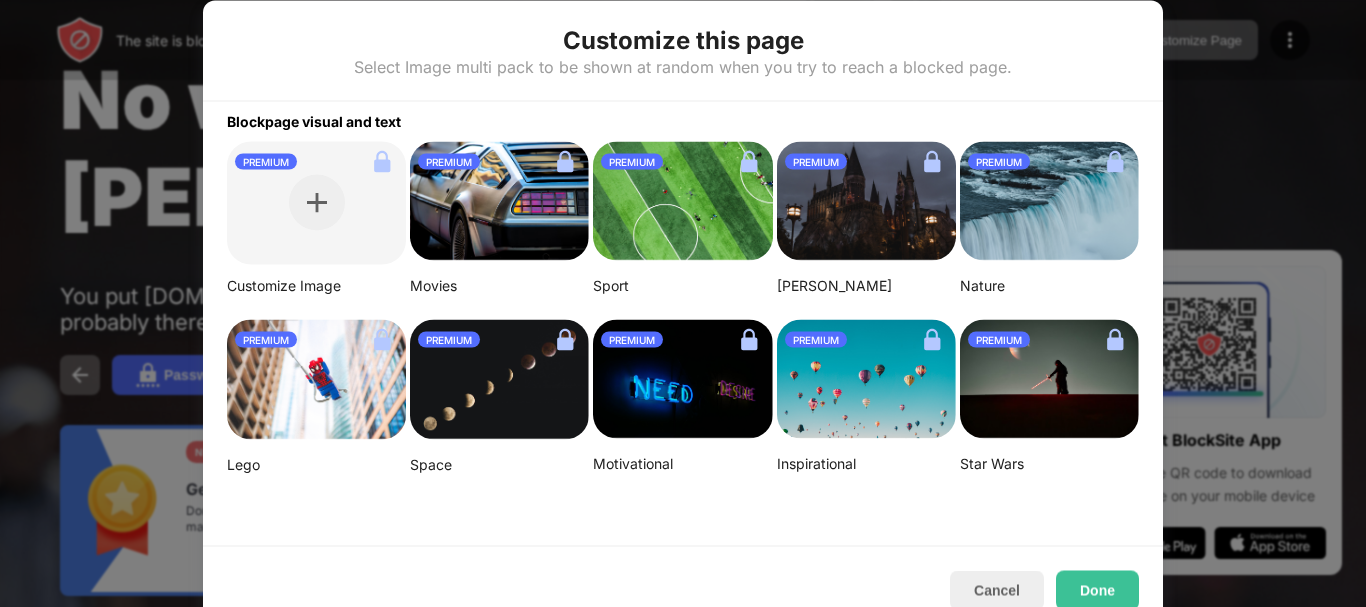 click at bounding box center (682, 379) 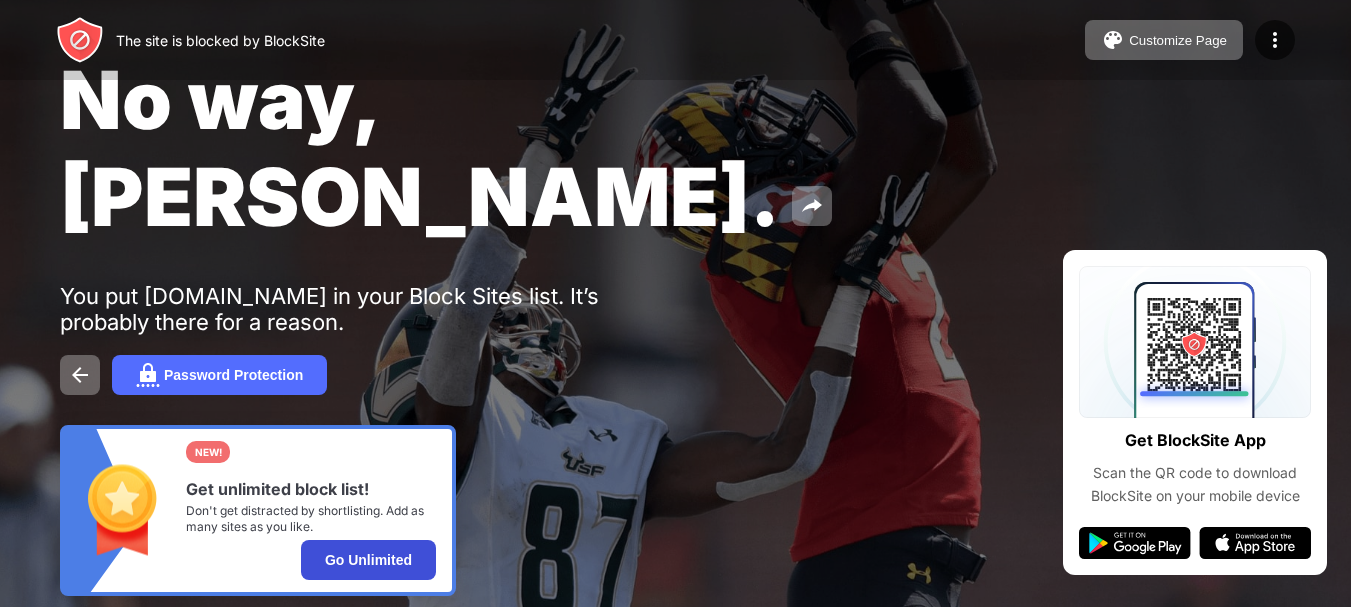 click on "Go Unlimited" at bounding box center (368, 560) 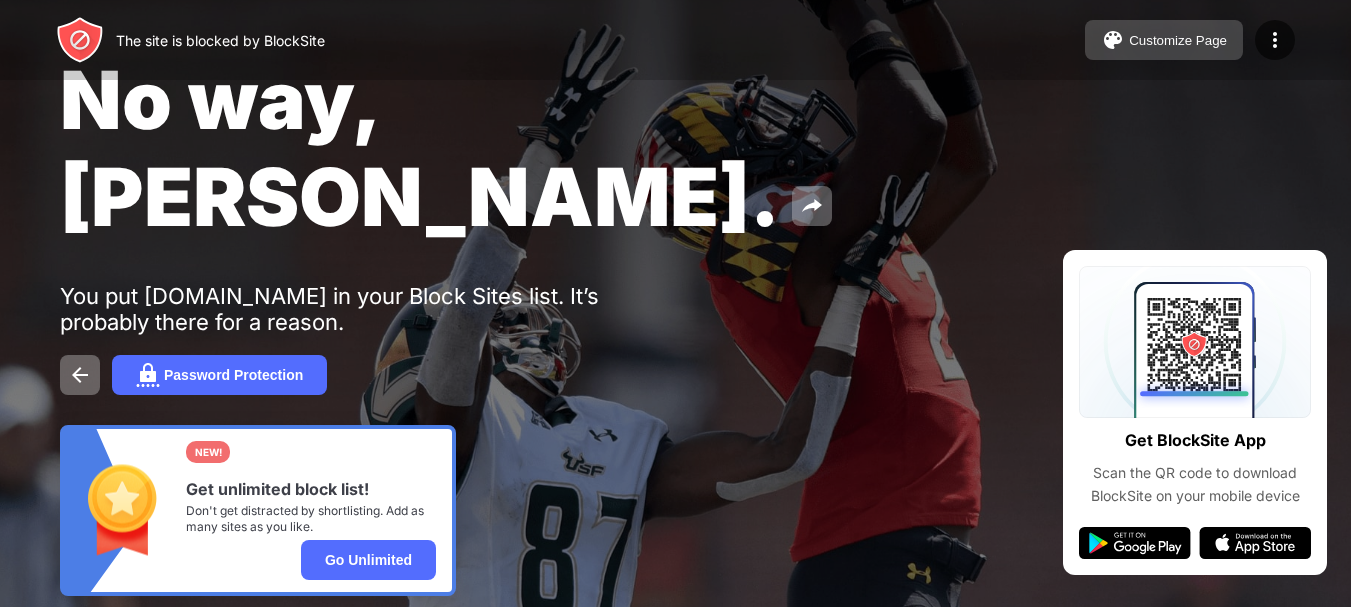 click on "Customize Page" at bounding box center [1164, 40] 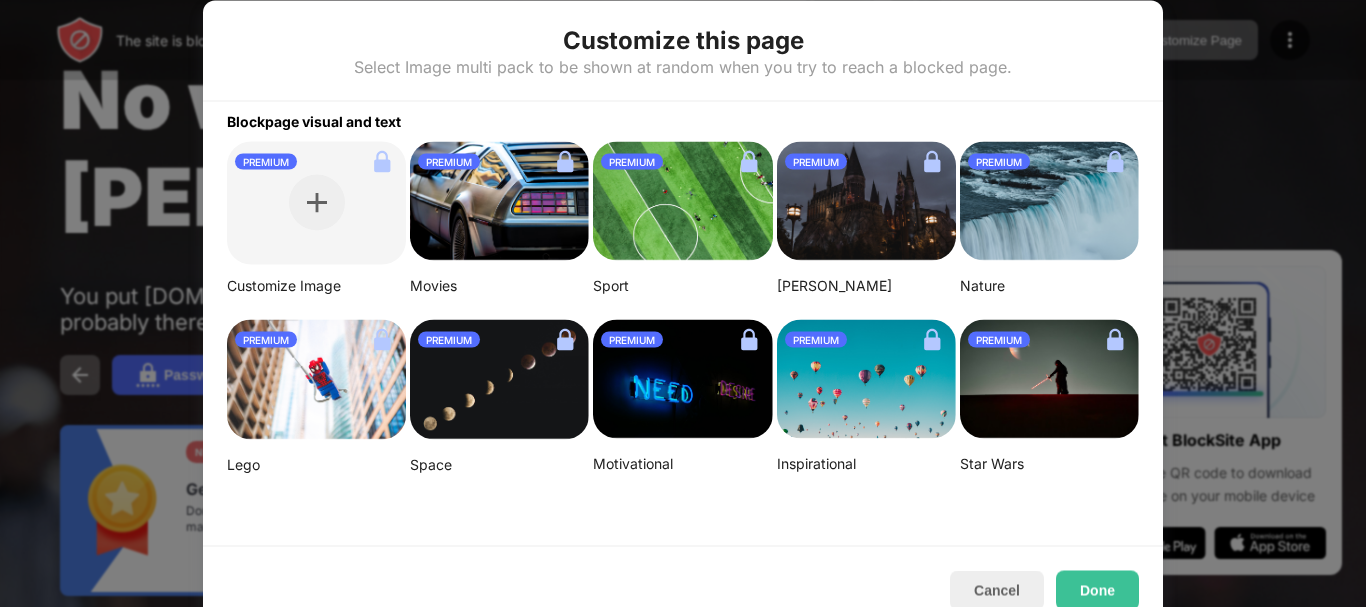 click at bounding box center [683, 303] 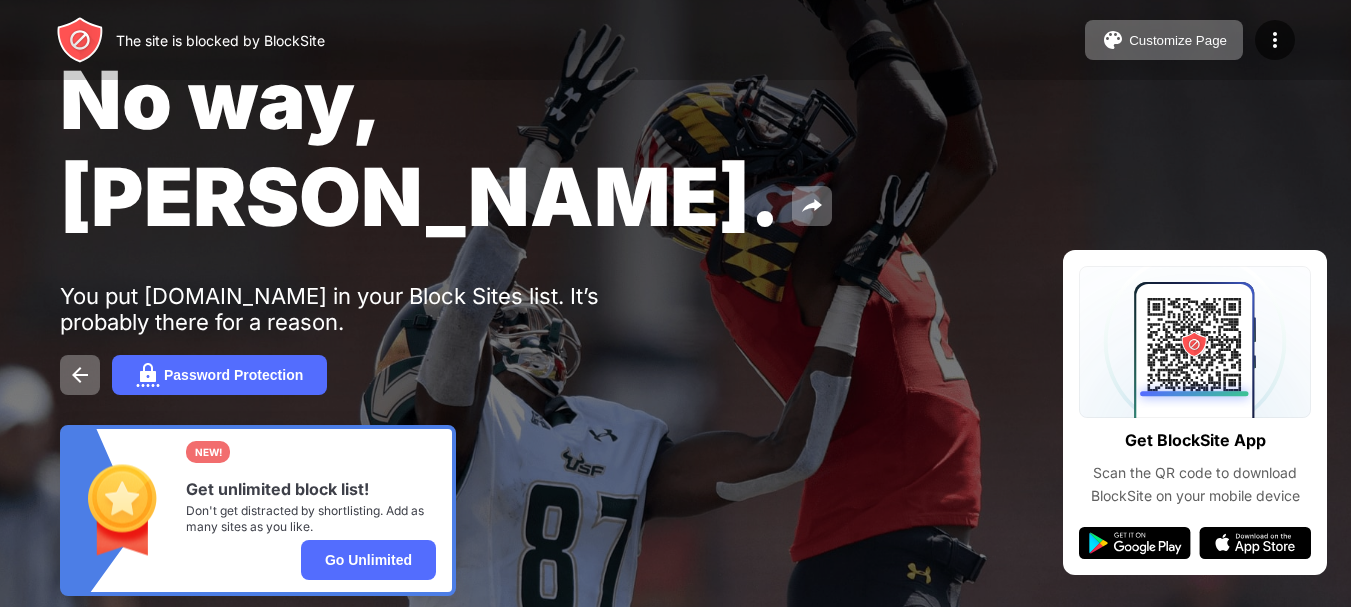 click at bounding box center (675, 303) 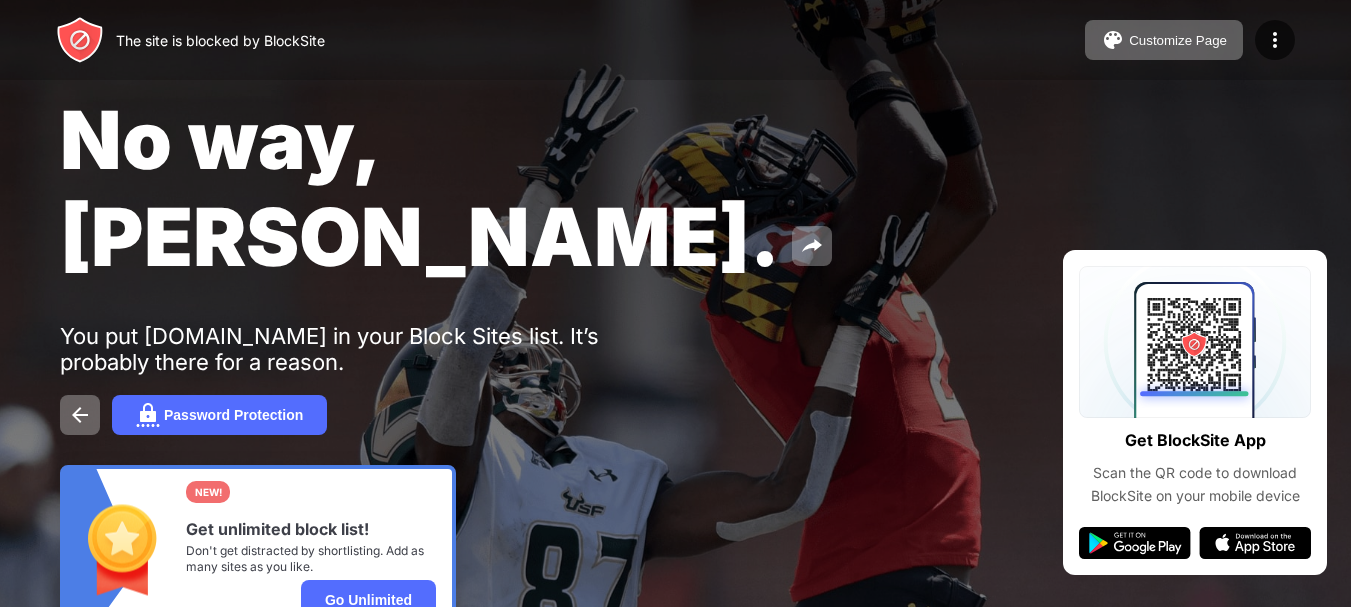 scroll, scrollTop: 0, scrollLeft: 0, axis: both 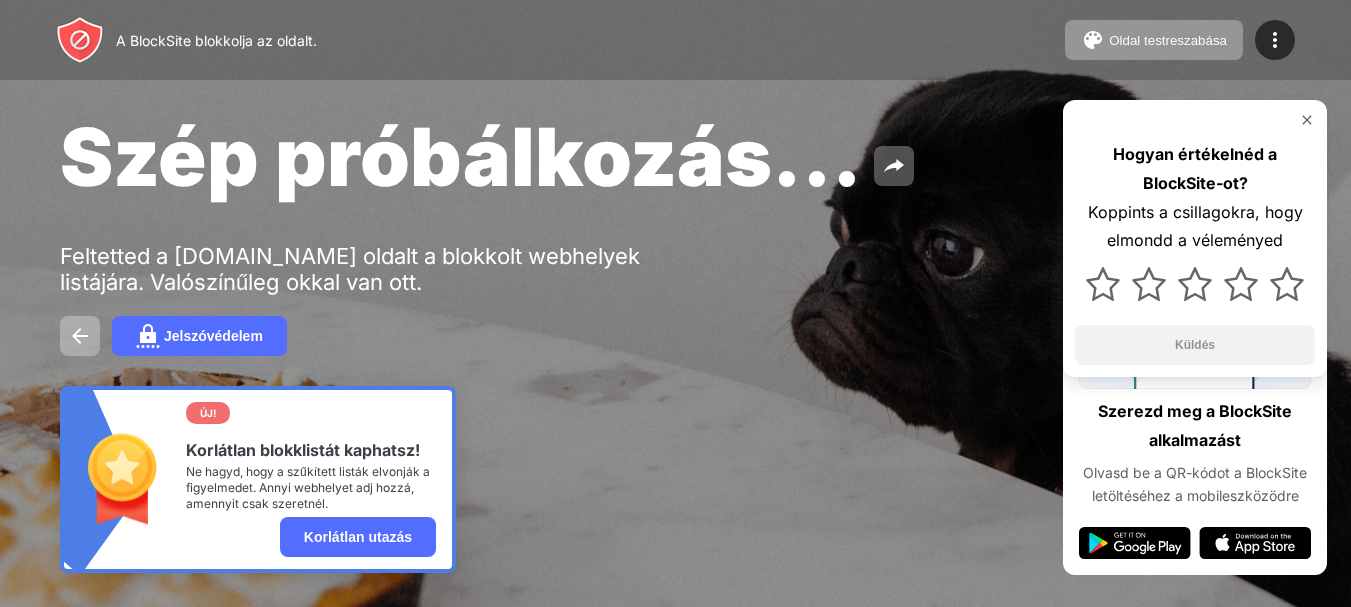 click on "Szép próbálkozás... Feltetted a [DOMAIN_NAME] oldalt a blokkolt webhelyek listájára. Valószínűleg okkal van ott. Jelszóvédelem ÚJ! Korlátlan blokklistát kaphatsz! Ne hagyd, hogy a szűkített listák elvonják a figyelmedet. Annyi webhelyet adj hozzá, amennyit csak szeretnél. Korlátlan utazás Hogyan értékelnéd a BlockSite-ot? Koppints a csillagokra, hogy elmondd a véleményed Küldés" at bounding box center (675, 340) 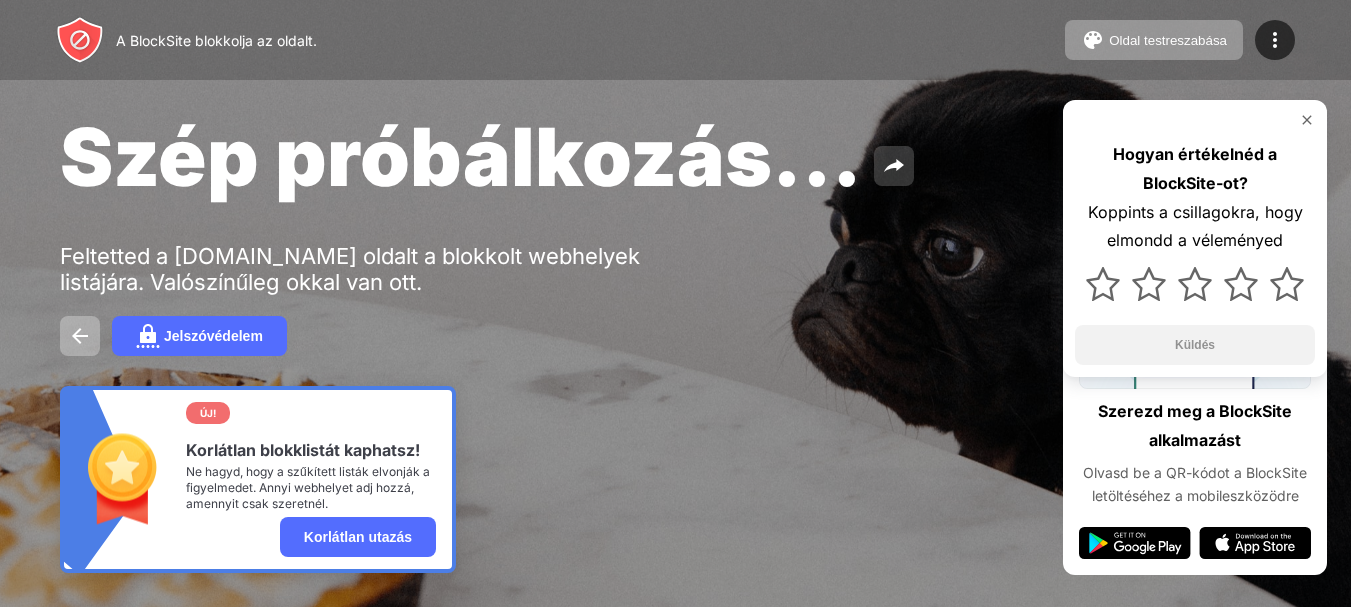 click at bounding box center [894, 166] 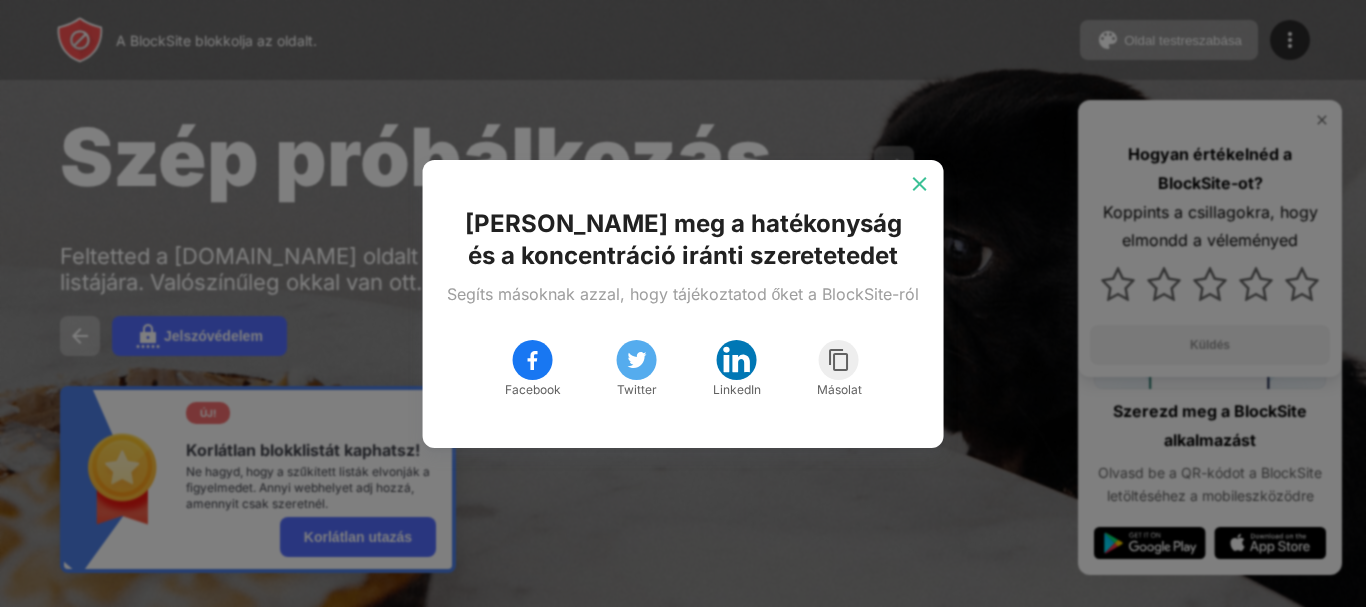 click at bounding box center [919, 184] 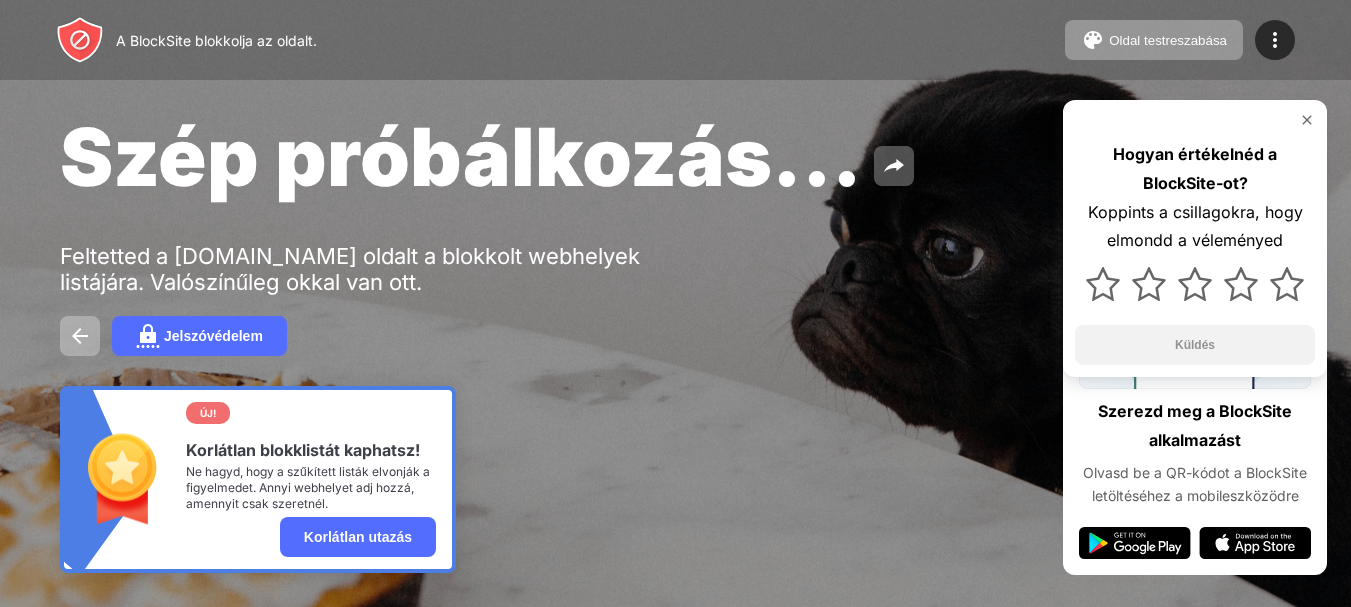 click at bounding box center [1307, 120] 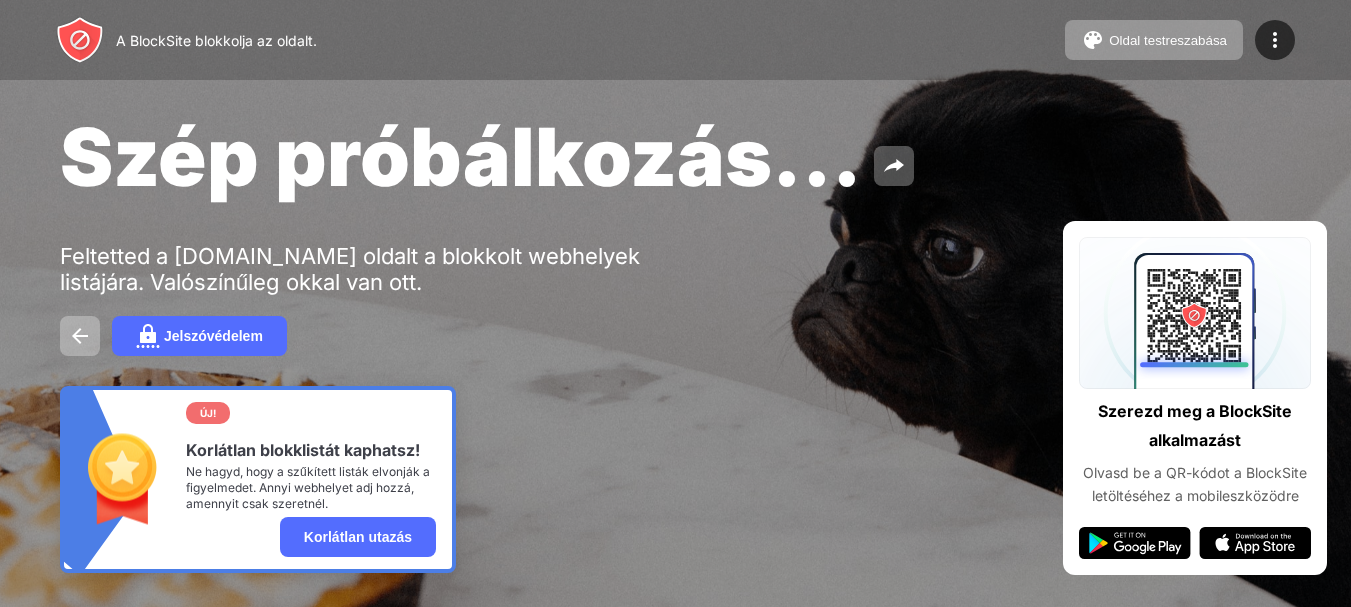 click on "Szép próbálkozás... Feltetted a [DOMAIN_NAME] oldalt a blokkolt webhelyek listájára. Valószínűleg okkal van ott. Jelszóvédelem ÚJ! Korlátlan blokklistát kaphatsz! Ne hagyd, hogy a szűkített listák elvonják a figyelmedet. Annyi webhelyet adj hozzá, amennyit csak szeretnél. Korlátlan utazás" at bounding box center (675, 340) 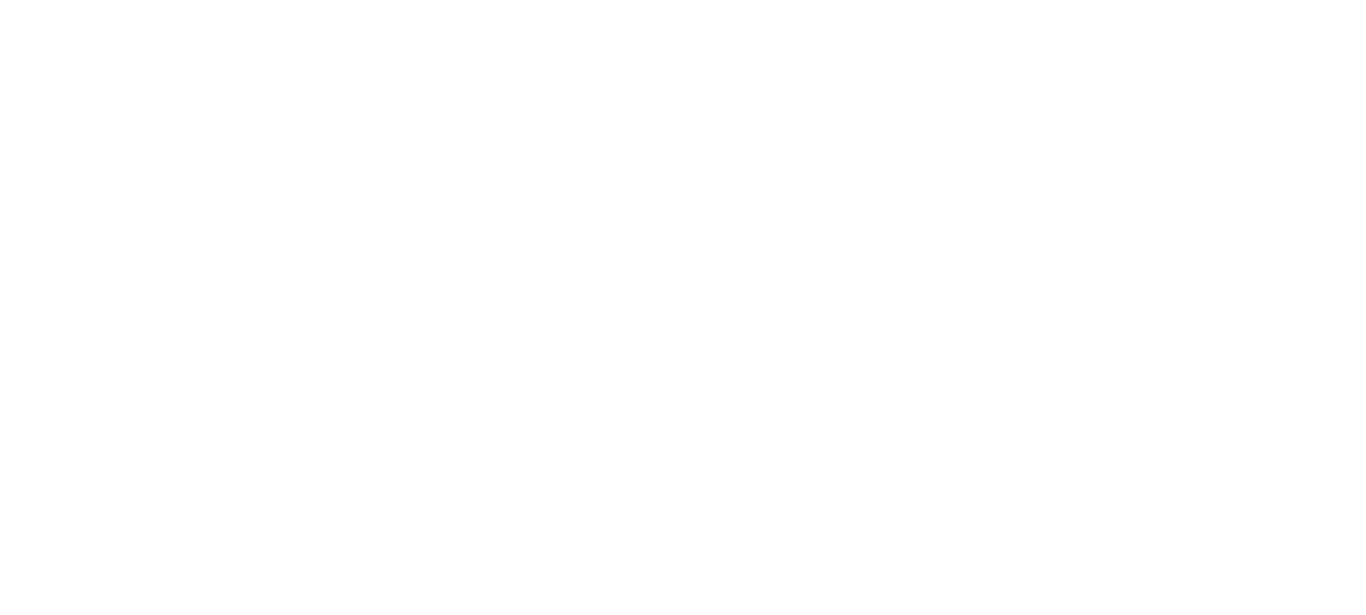 scroll, scrollTop: 0, scrollLeft: 0, axis: both 